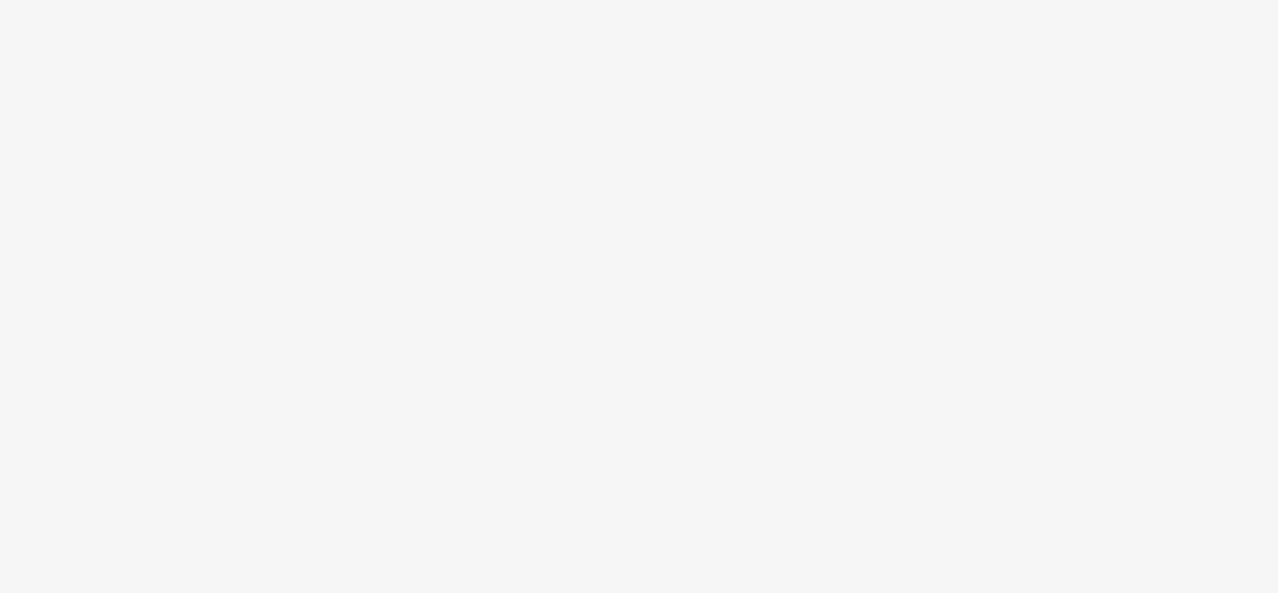 scroll, scrollTop: 0, scrollLeft: 0, axis: both 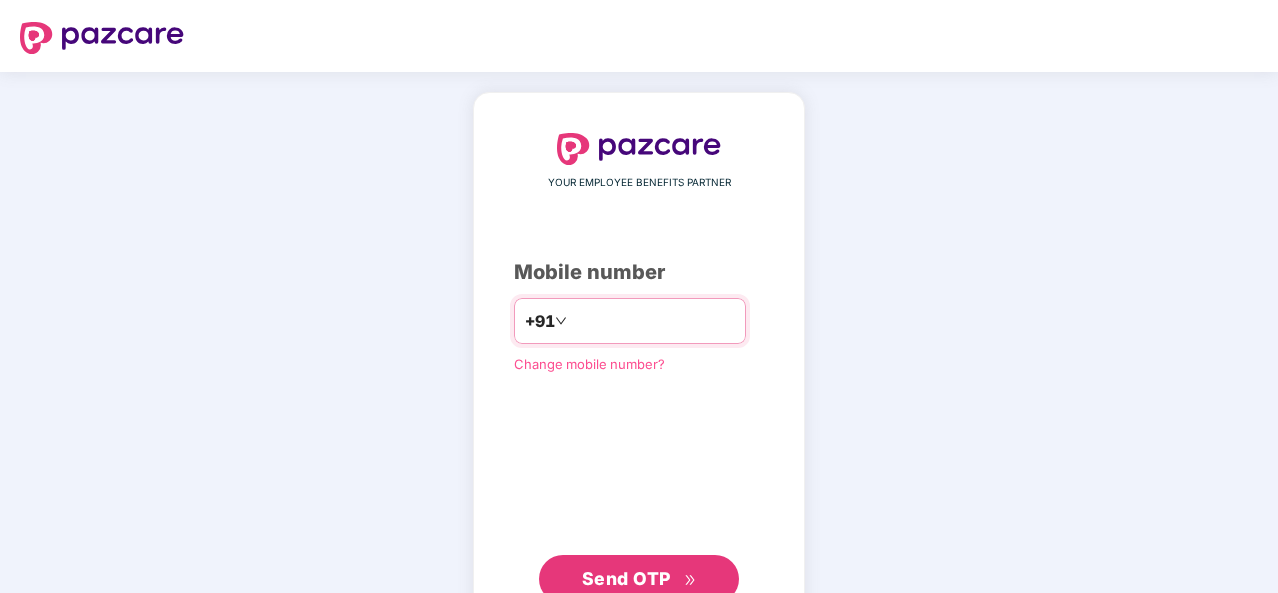 type on "**********" 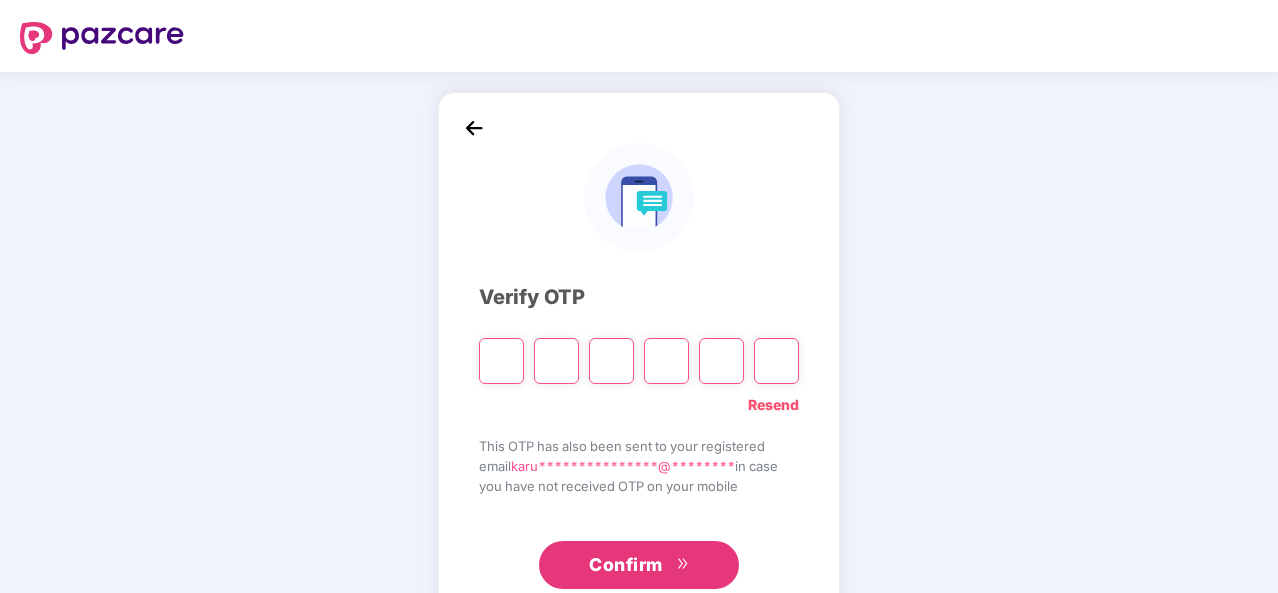 type on "*" 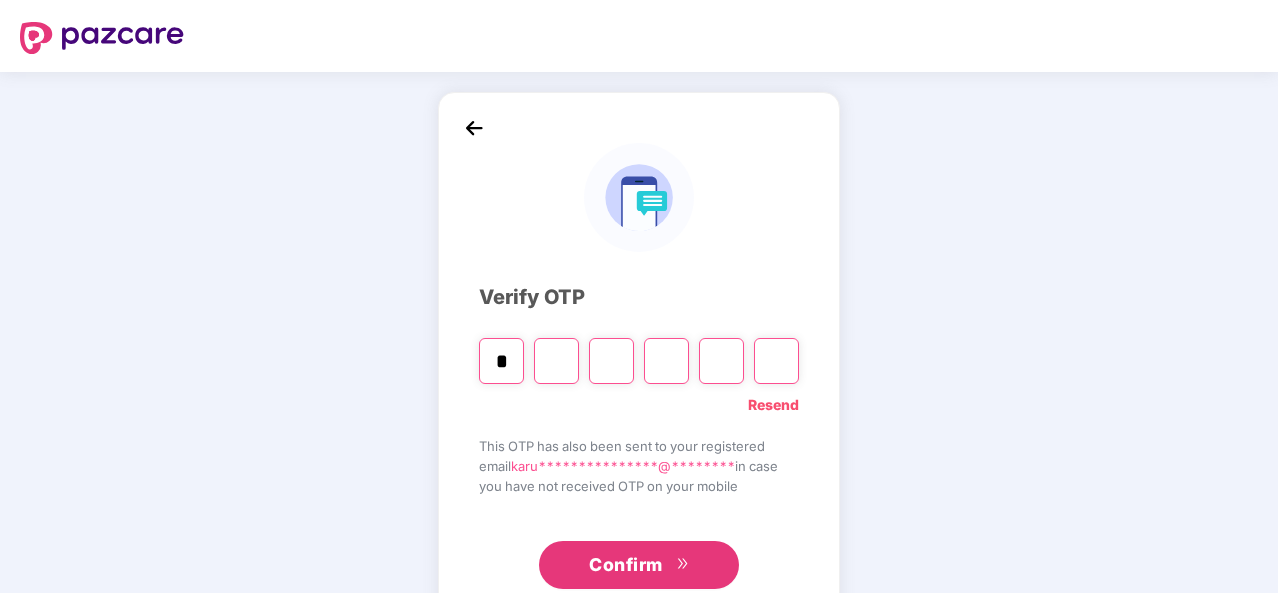 type on "*" 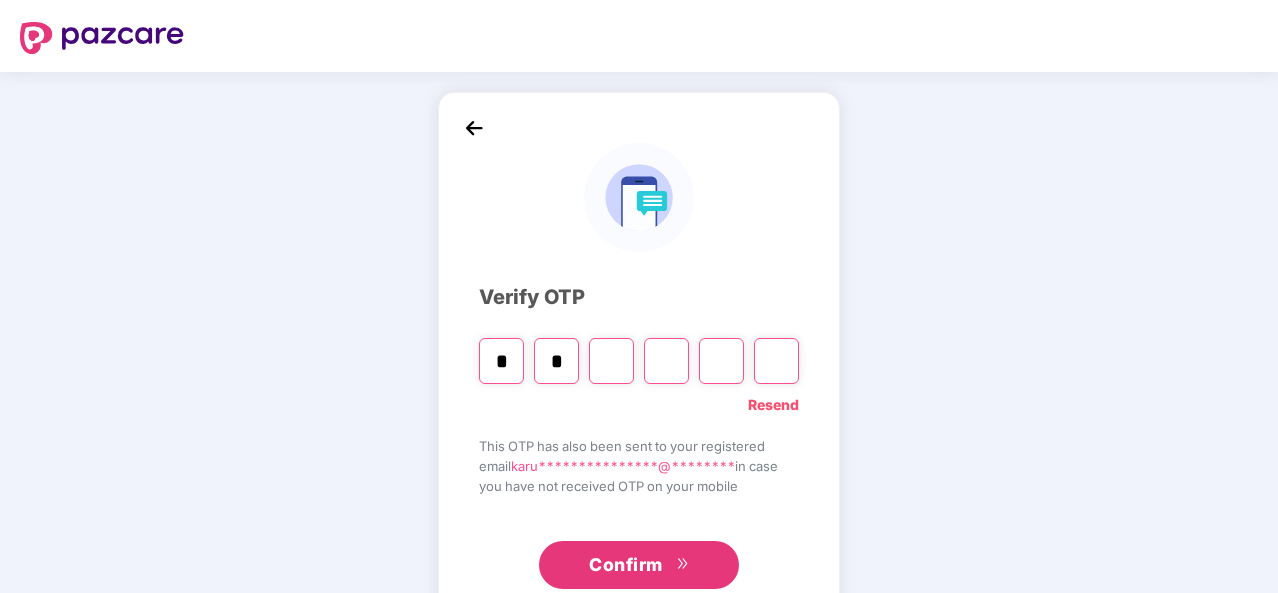 type on "*" 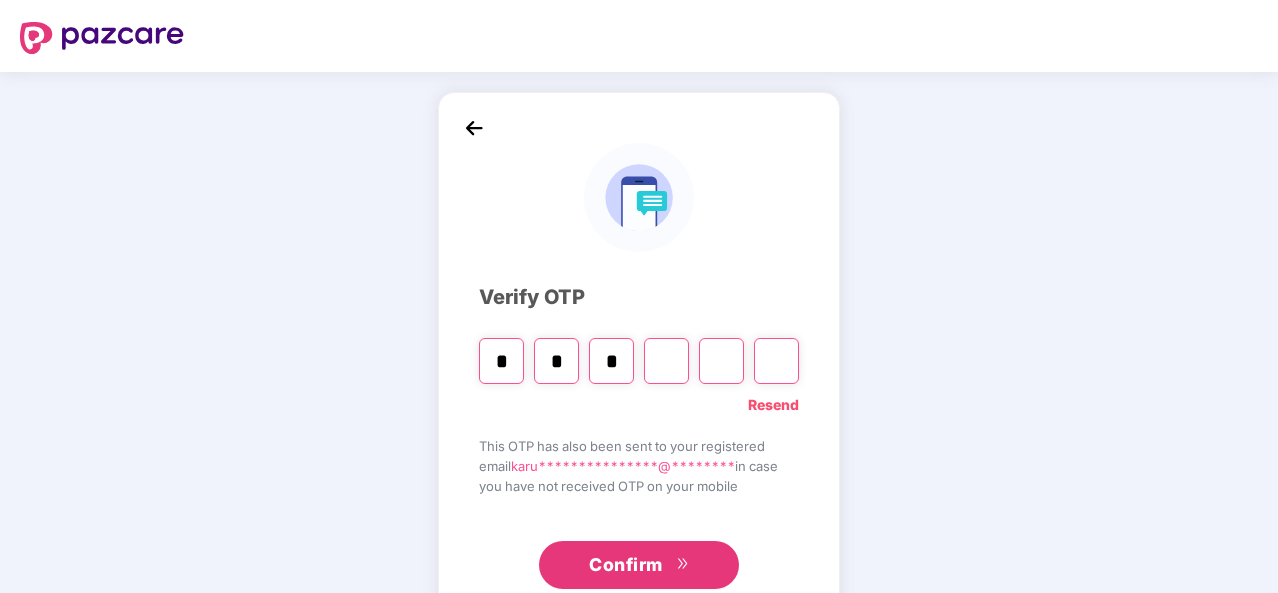 type on "*" 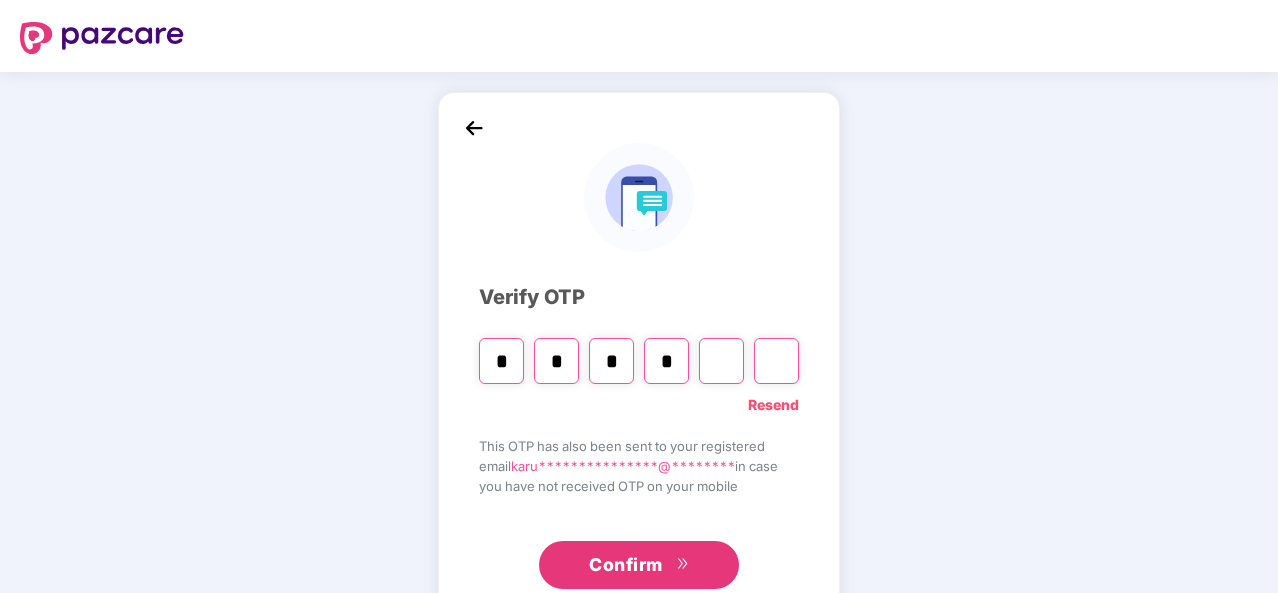 type on "*" 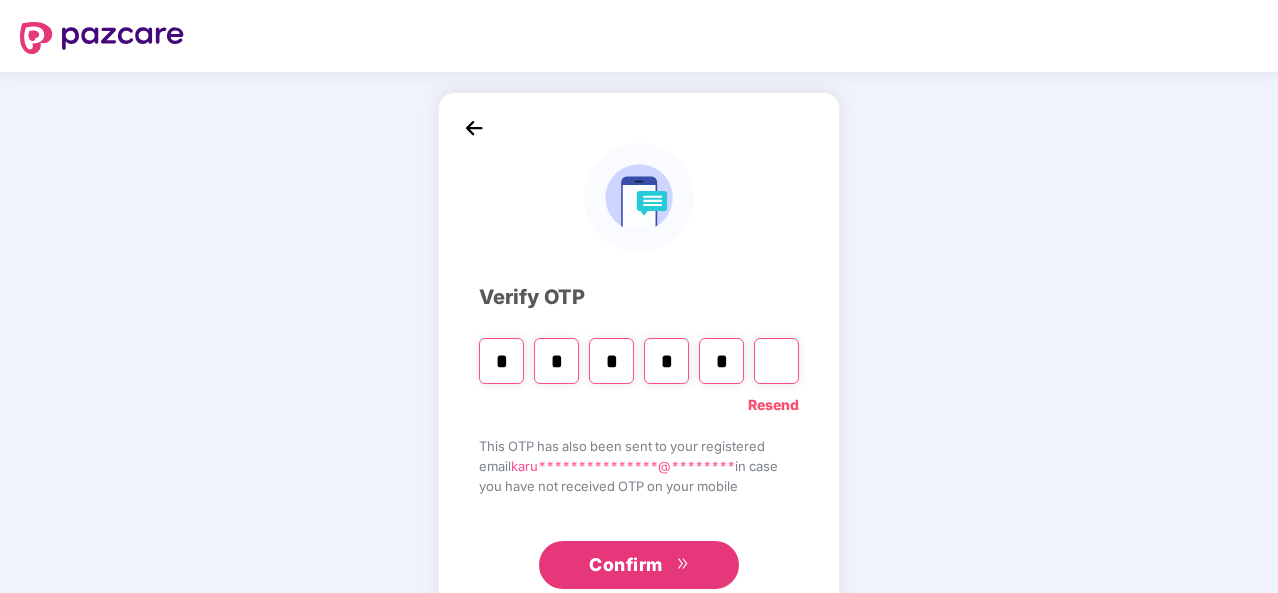type on "*" 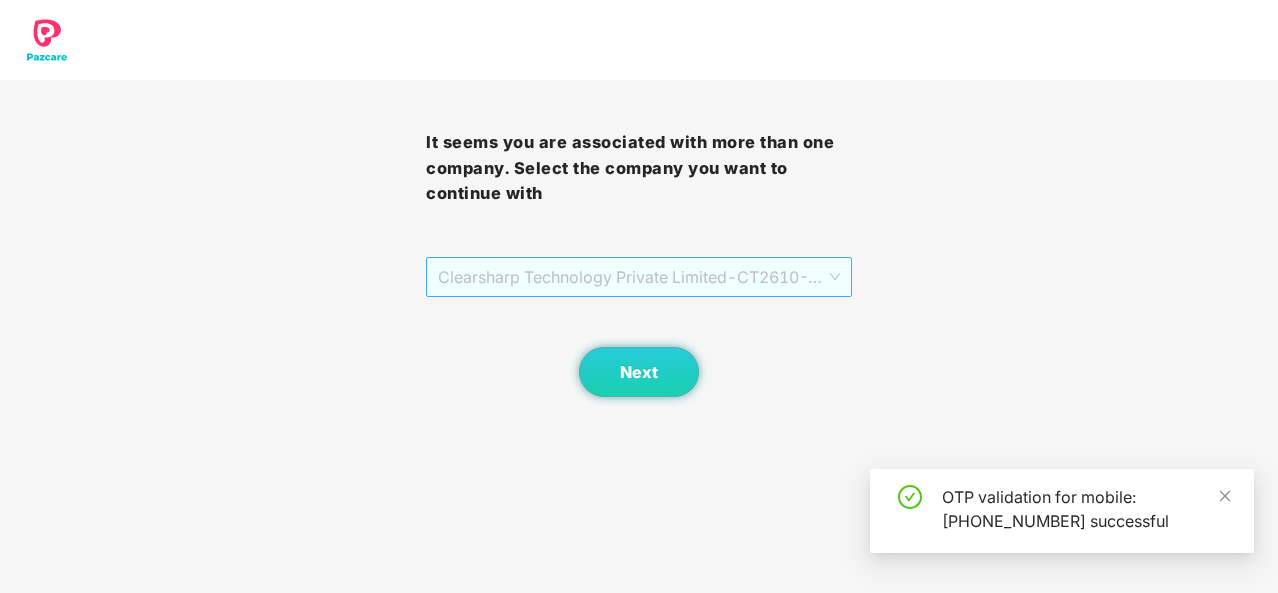 click on "Clearsharp Technology Private Limited  -  CT2610  -  ADMIN" at bounding box center (639, 277) 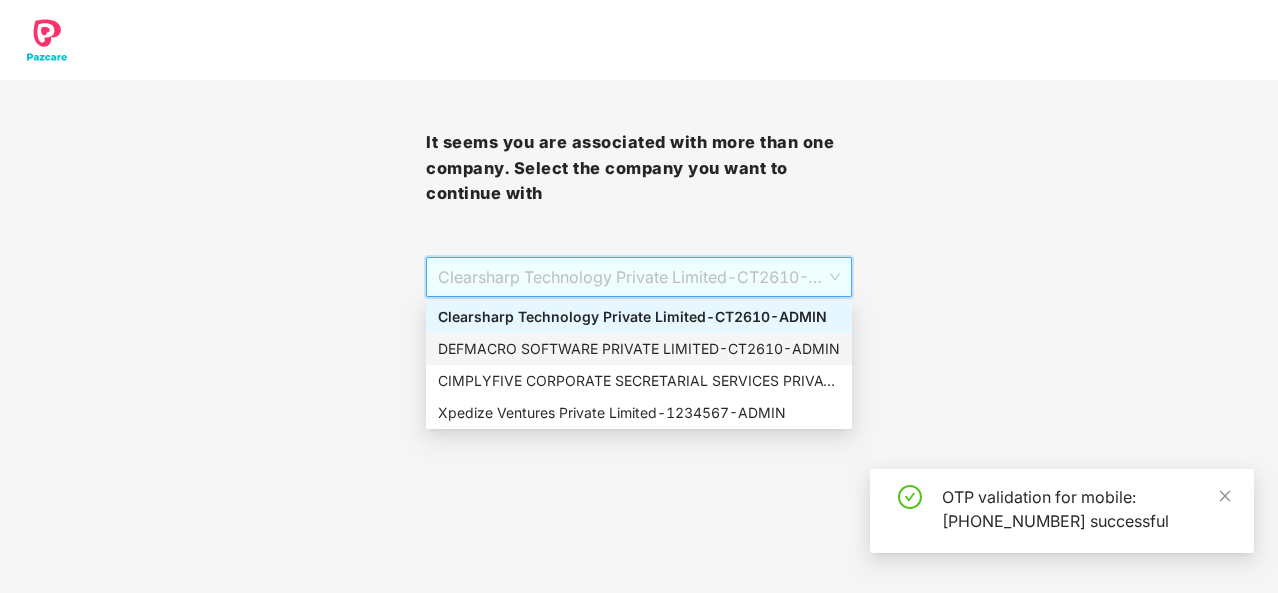 click on "DEFMACRO SOFTWARE PRIVATE LIMITED  -  CT2610  -  ADMIN" at bounding box center (639, 349) 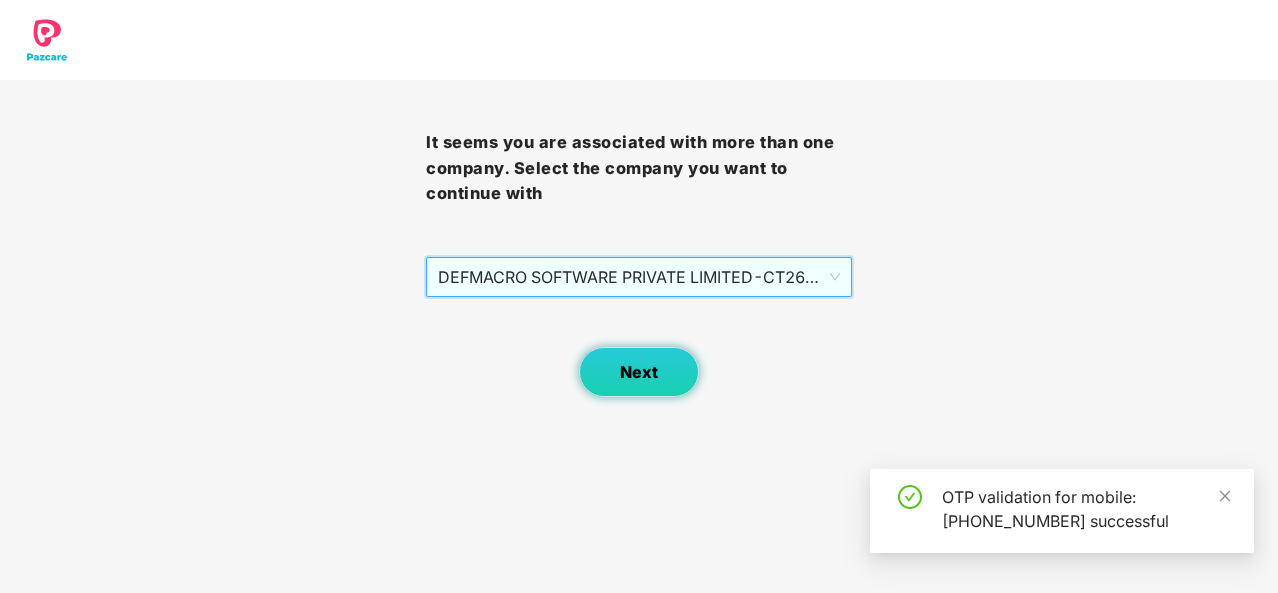 click on "Next" at bounding box center (639, 372) 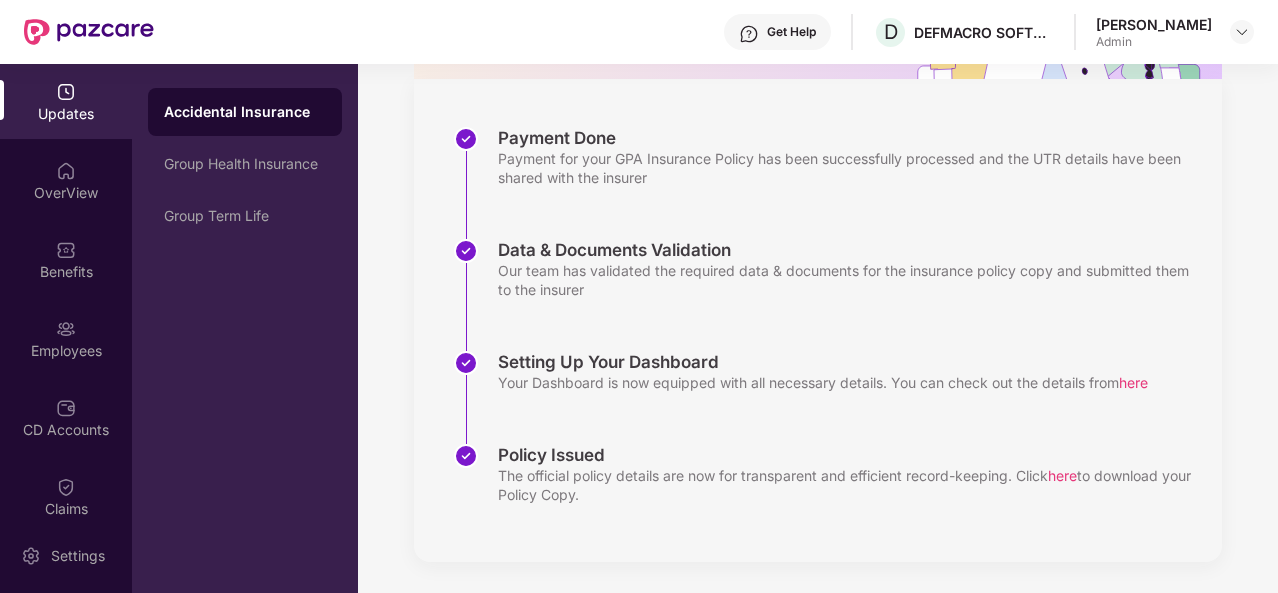 scroll, scrollTop: 0, scrollLeft: 0, axis: both 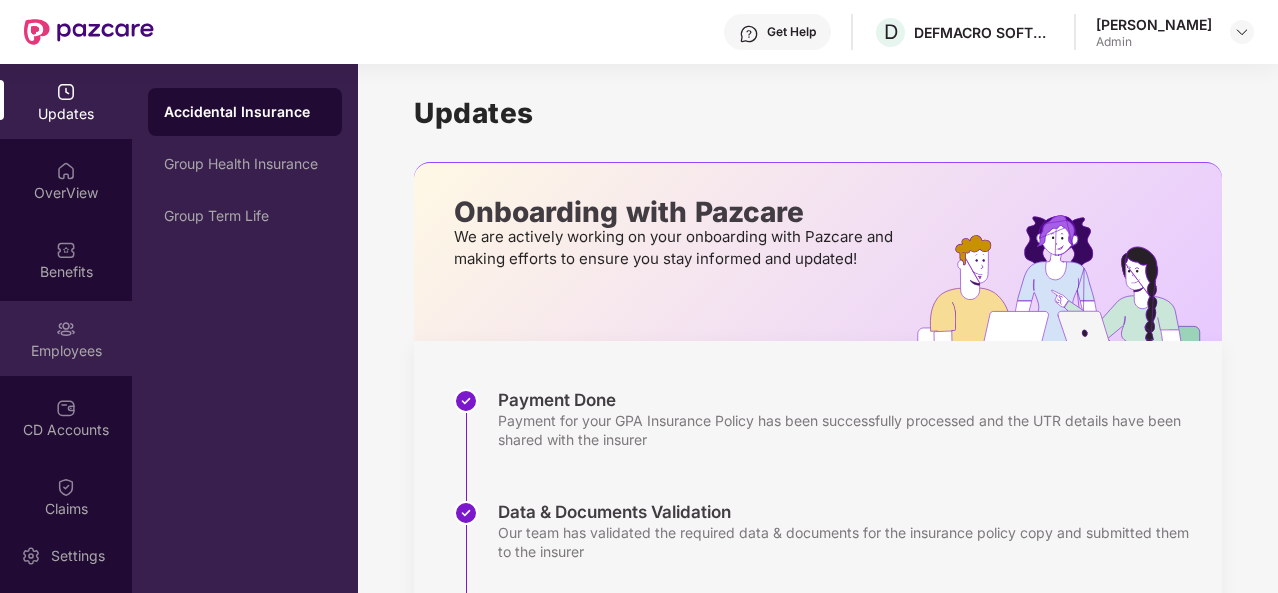 click at bounding box center [66, 329] 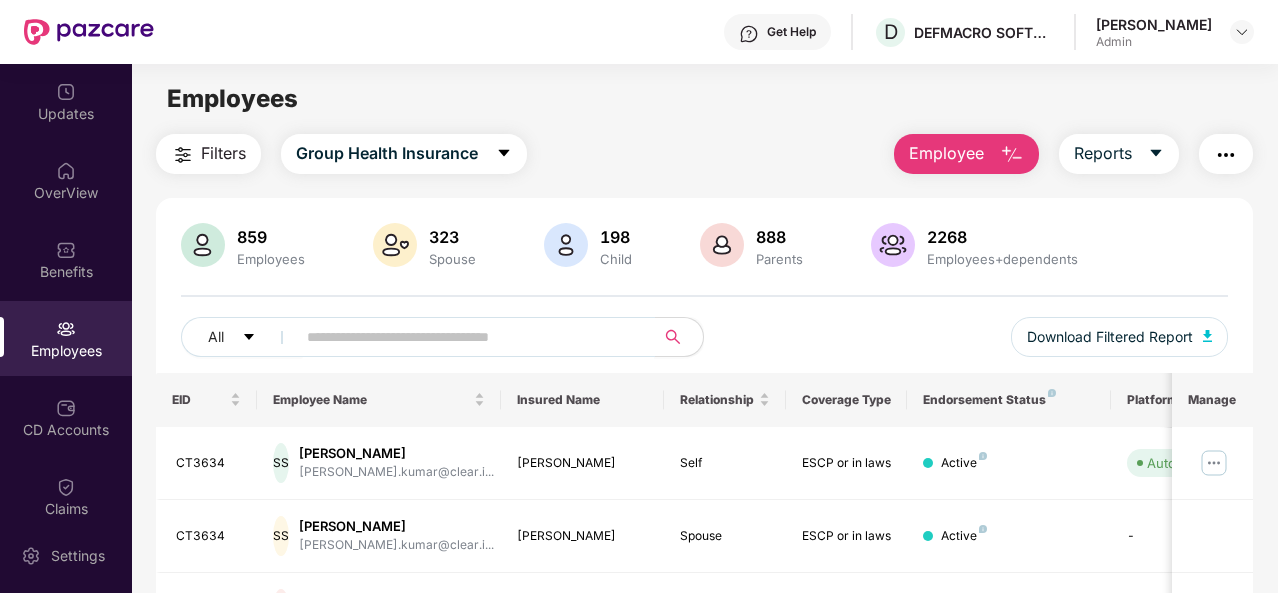 click at bounding box center [469, 337] 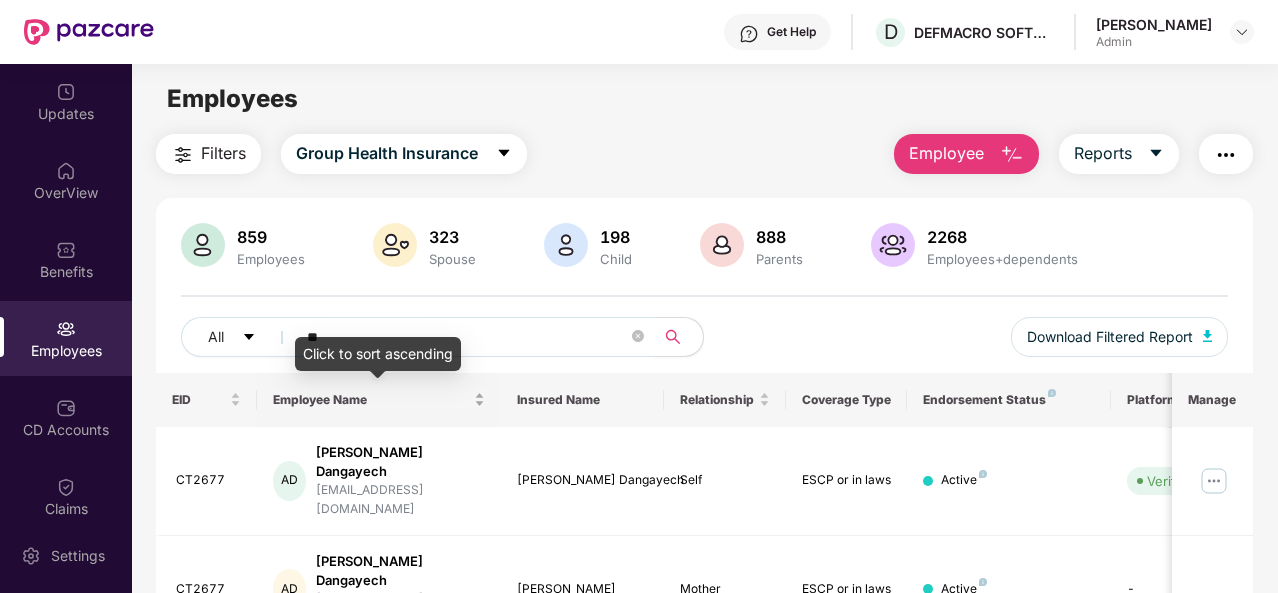type on "*" 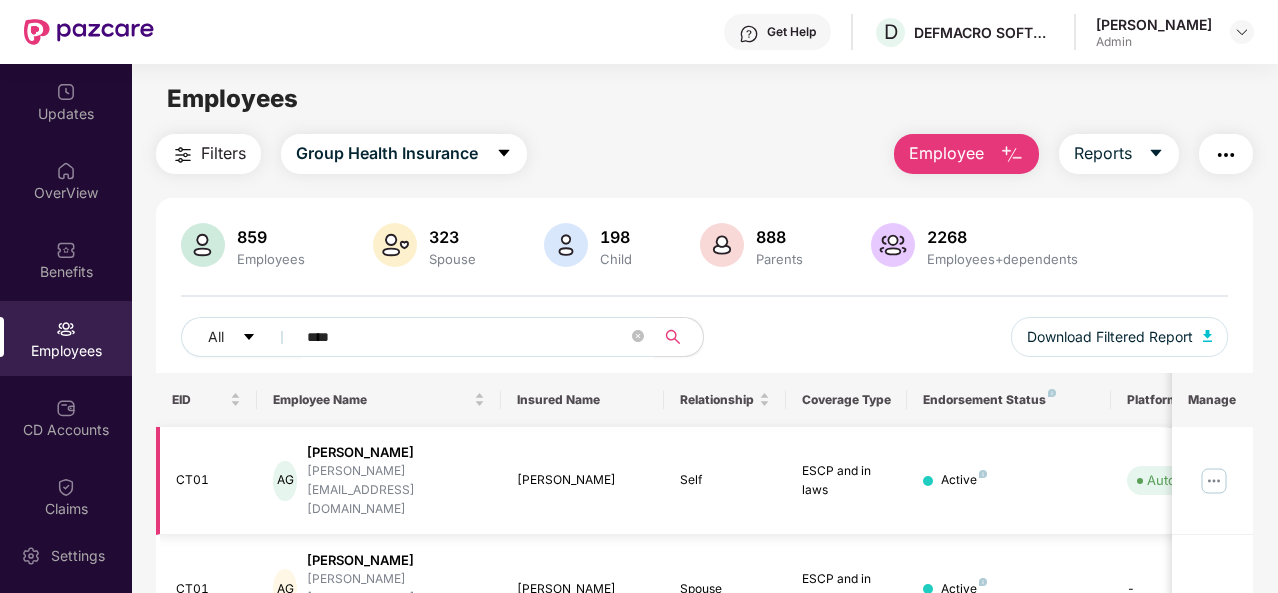 type on "****" 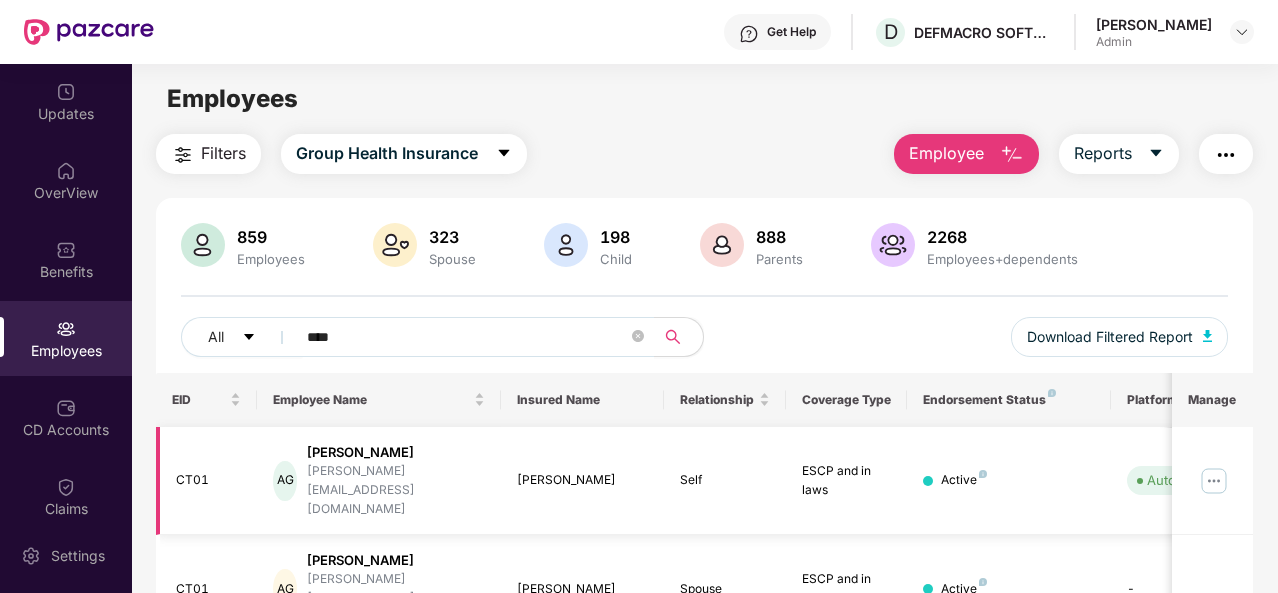 scroll, scrollTop: 0, scrollLeft: 200, axis: horizontal 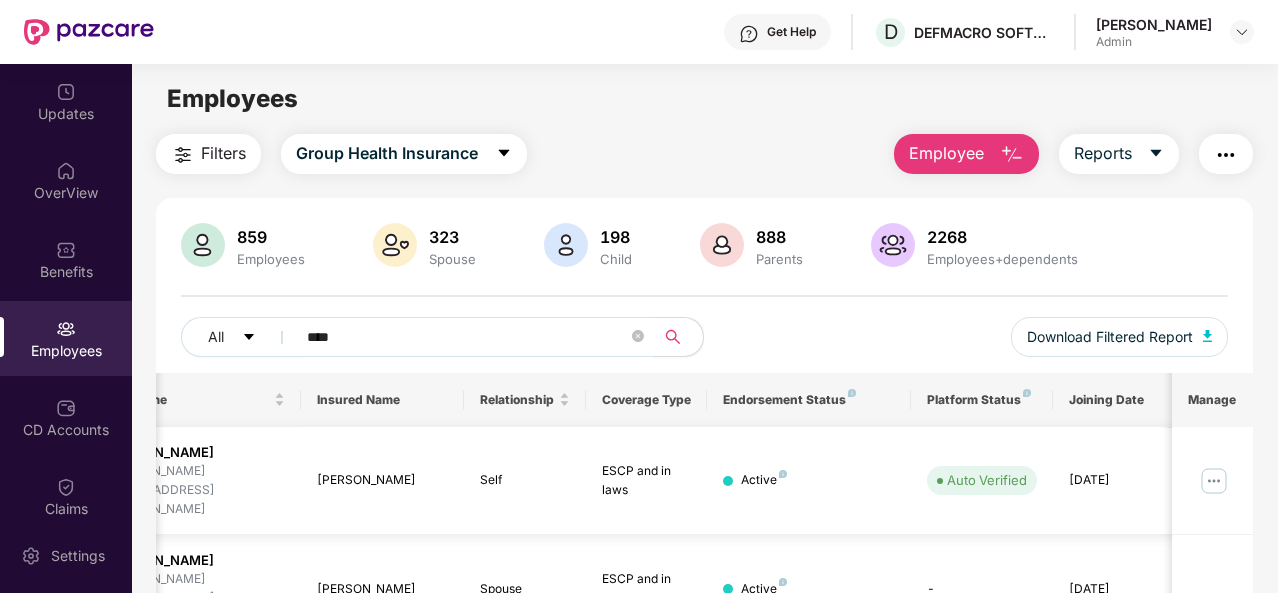 click on "Active" at bounding box center [808, 481] 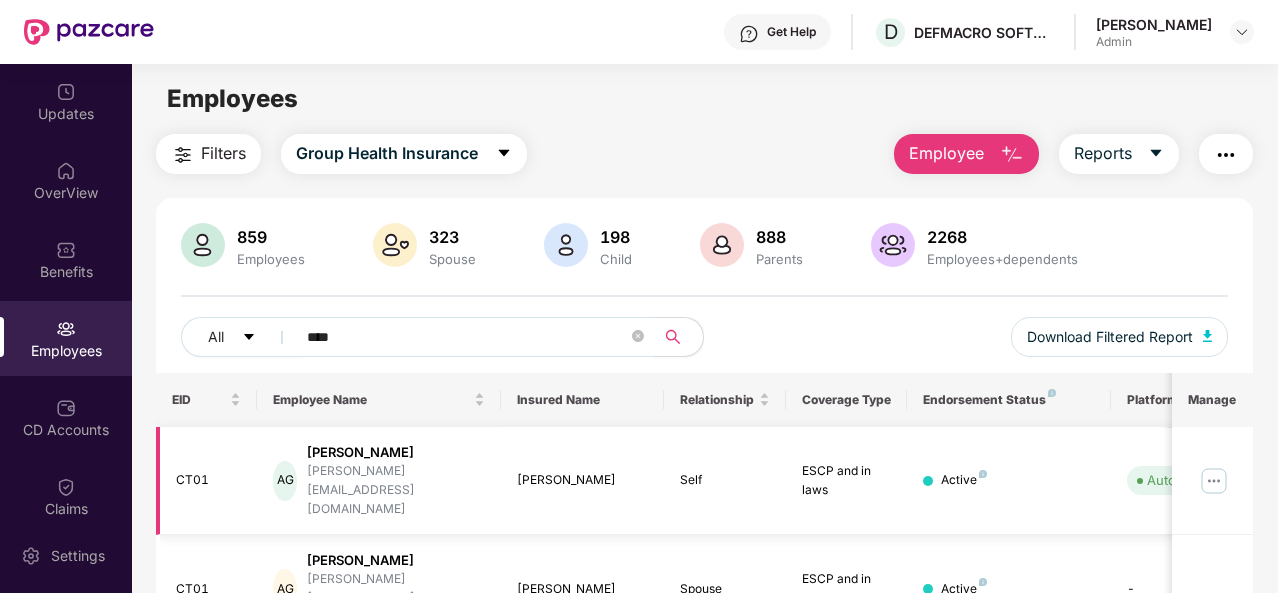 click on "CT01" at bounding box center [209, 480] 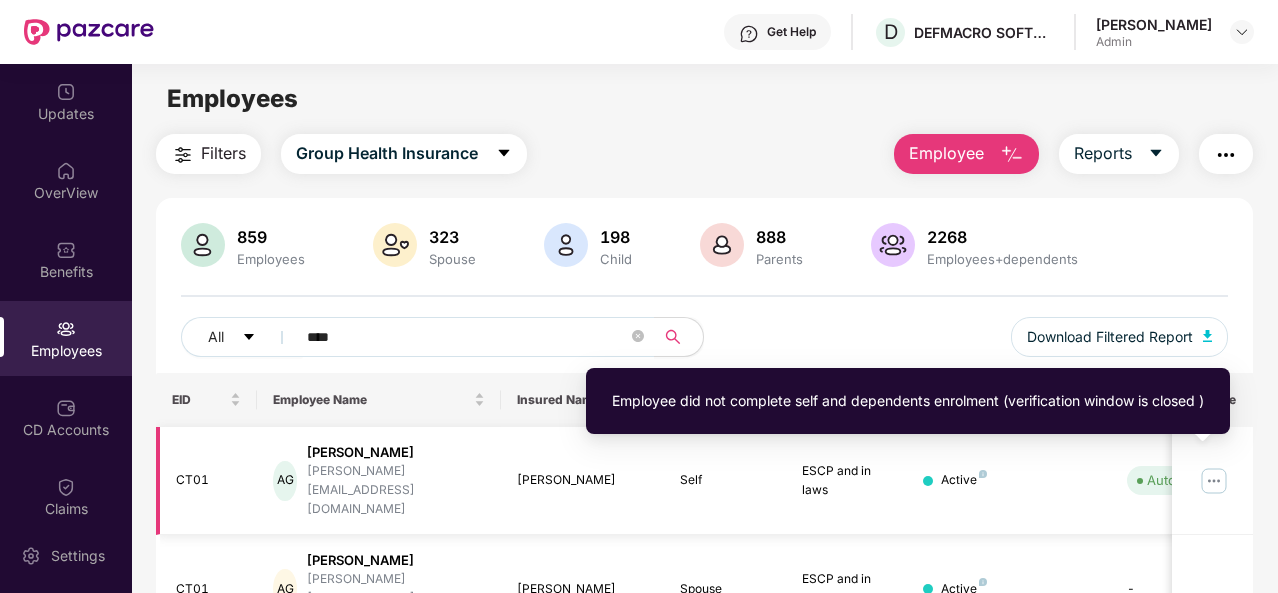 scroll, scrollTop: 0, scrollLeft: 200, axis: horizontal 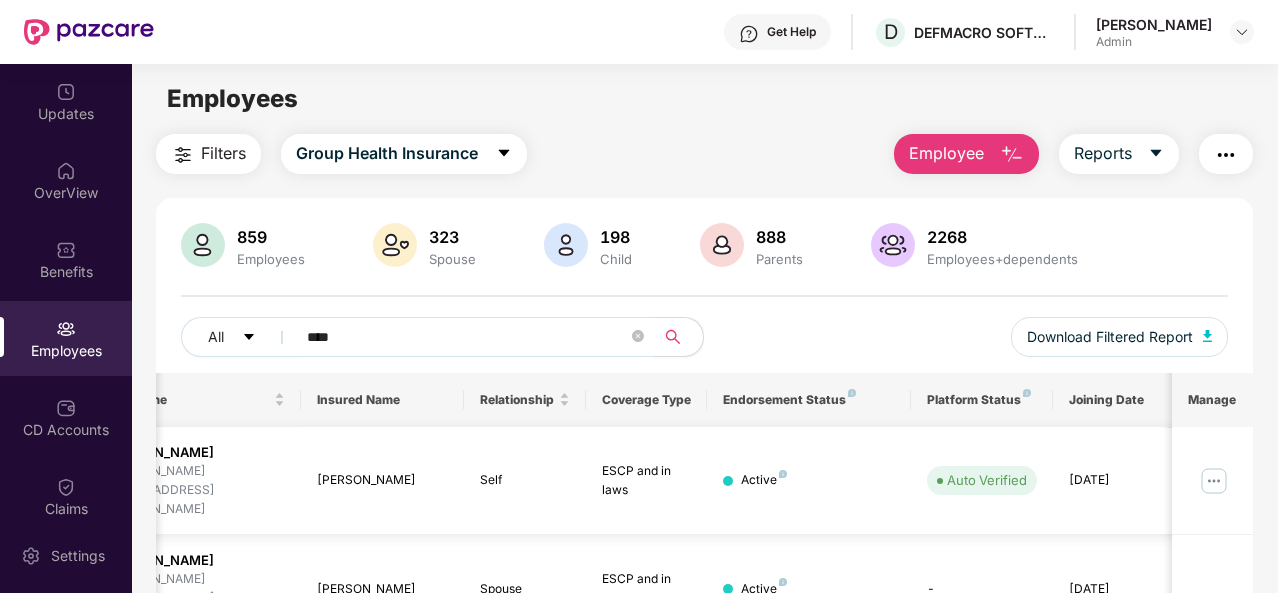click at bounding box center (1214, 481) 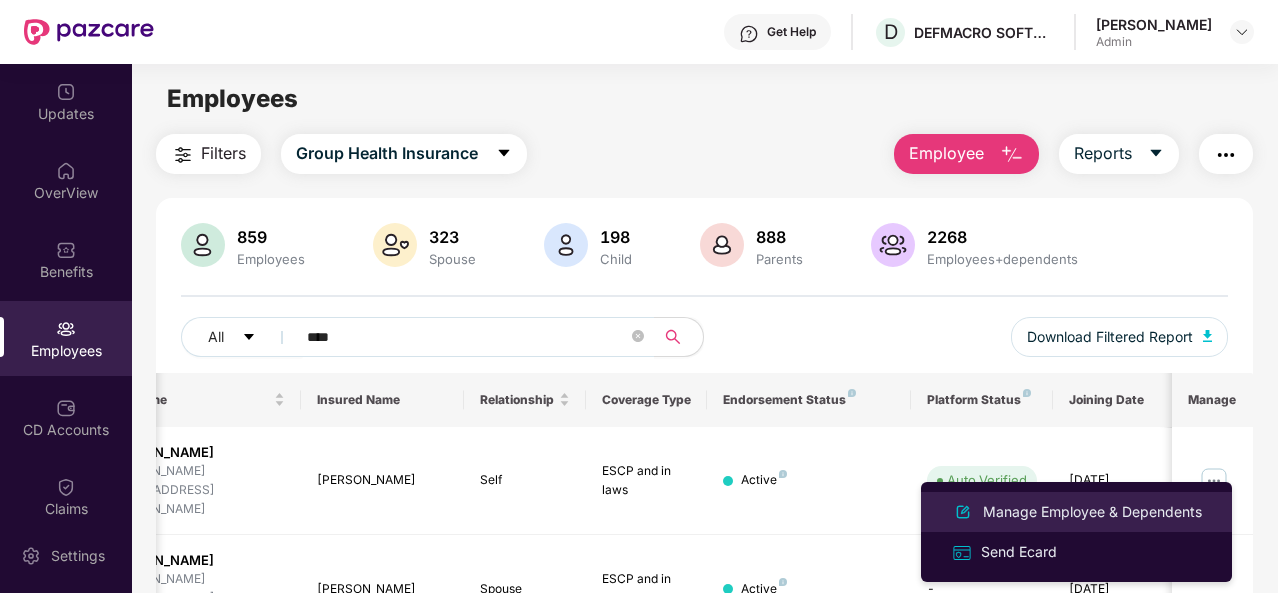 click on "Manage Employee & Dependents" at bounding box center (1092, 512) 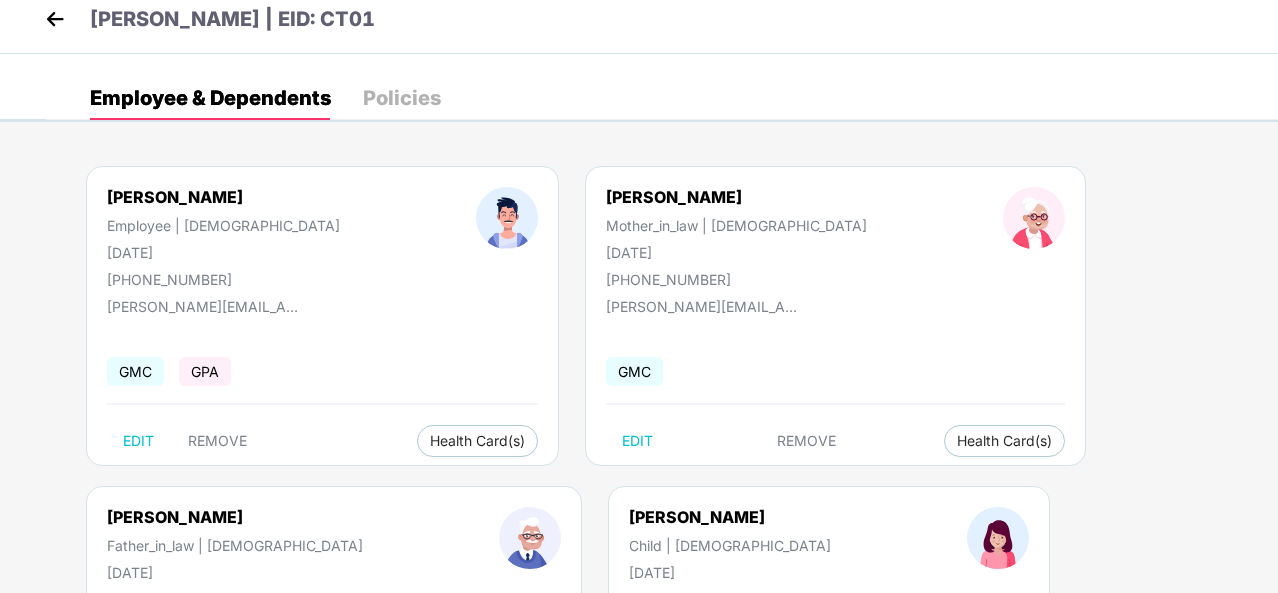 scroll, scrollTop: 10, scrollLeft: 0, axis: vertical 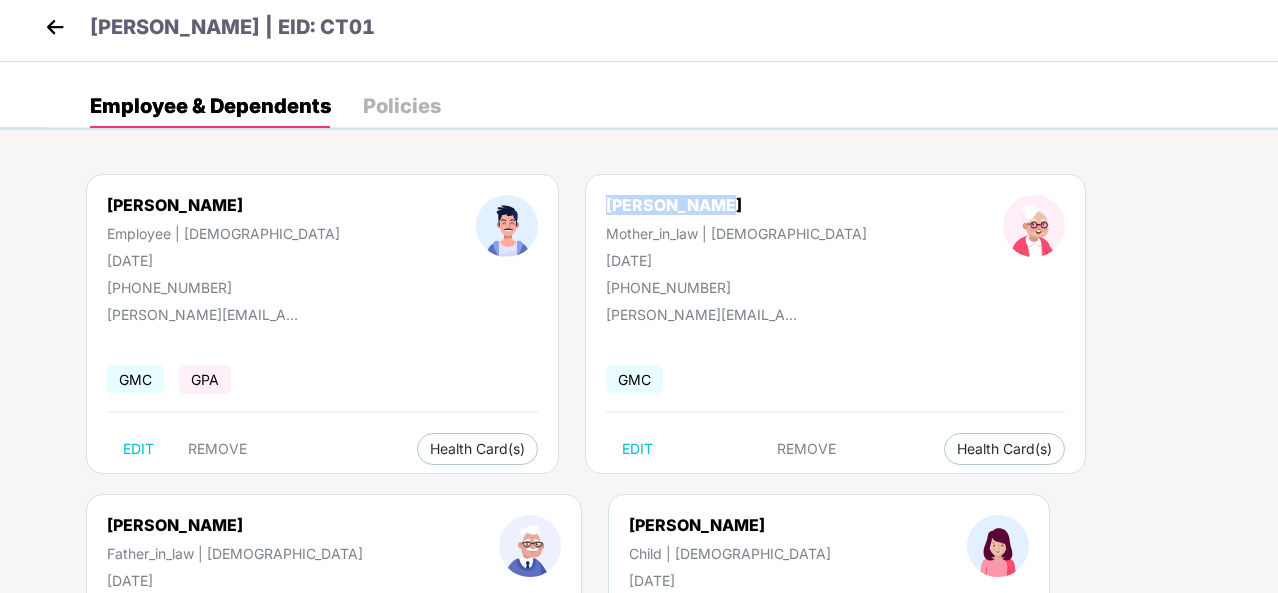 drag, startPoint x: 608, startPoint y: 214, endPoint x: 484, endPoint y: 209, distance: 124.10077 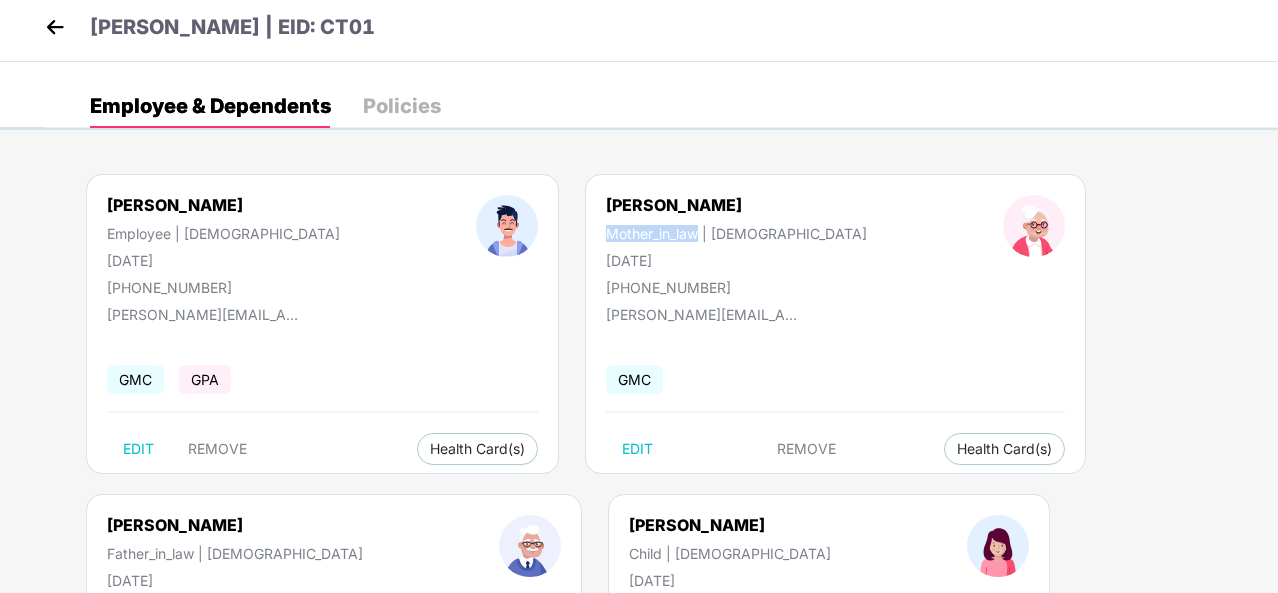 drag, startPoint x: 586, startPoint y: 235, endPoint x: 472, endPoint y: 236, distance: 114.00439 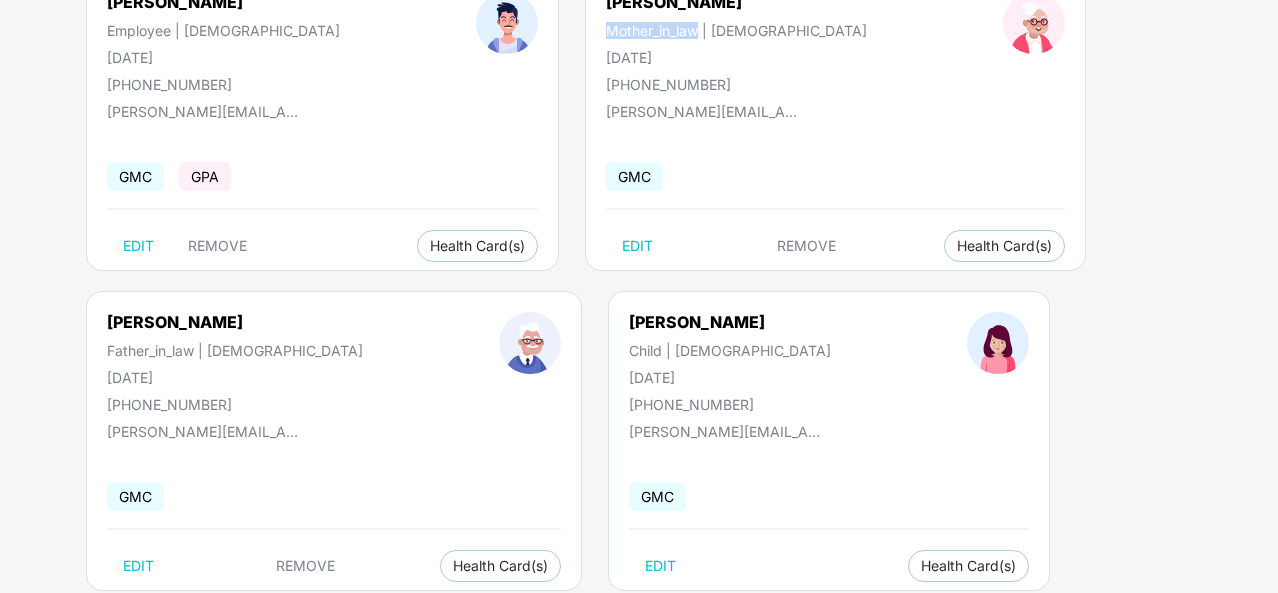 scroll, scrollTop: 218, scrollLeft: 0, axis: vertical 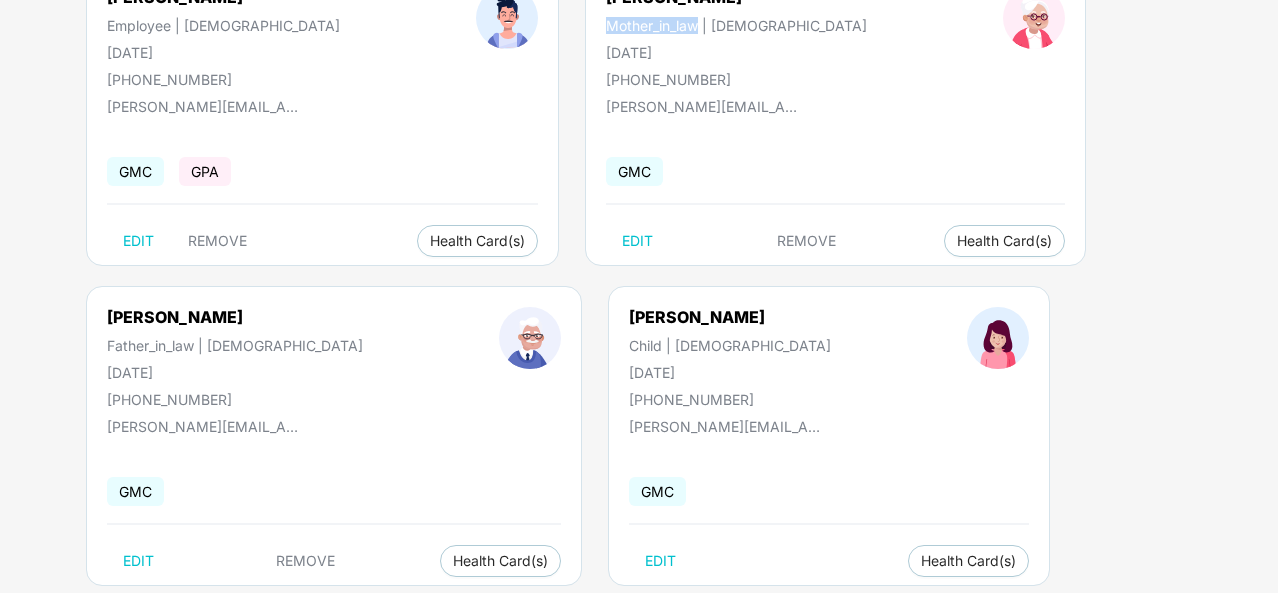 drag, startPoint x: 310, startPoint y: 321, endPoint x: 100, endPoint y: 317, distance: 210.03809 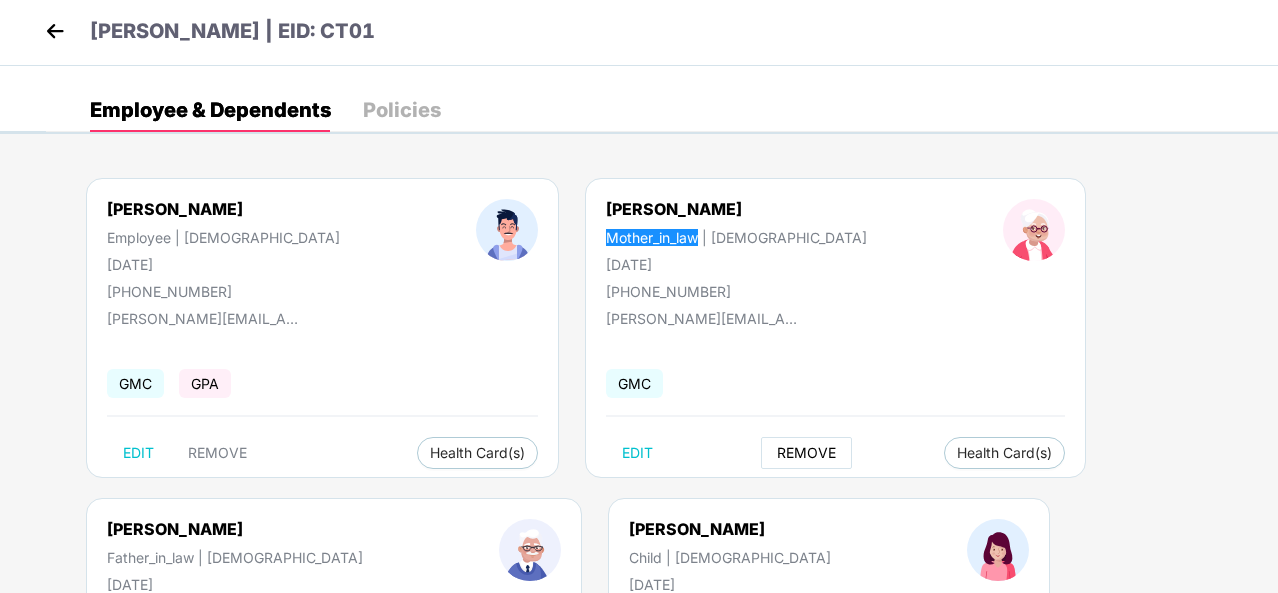 scroll, scrollTop: 13, scrollLeft: 0, axis: vertical 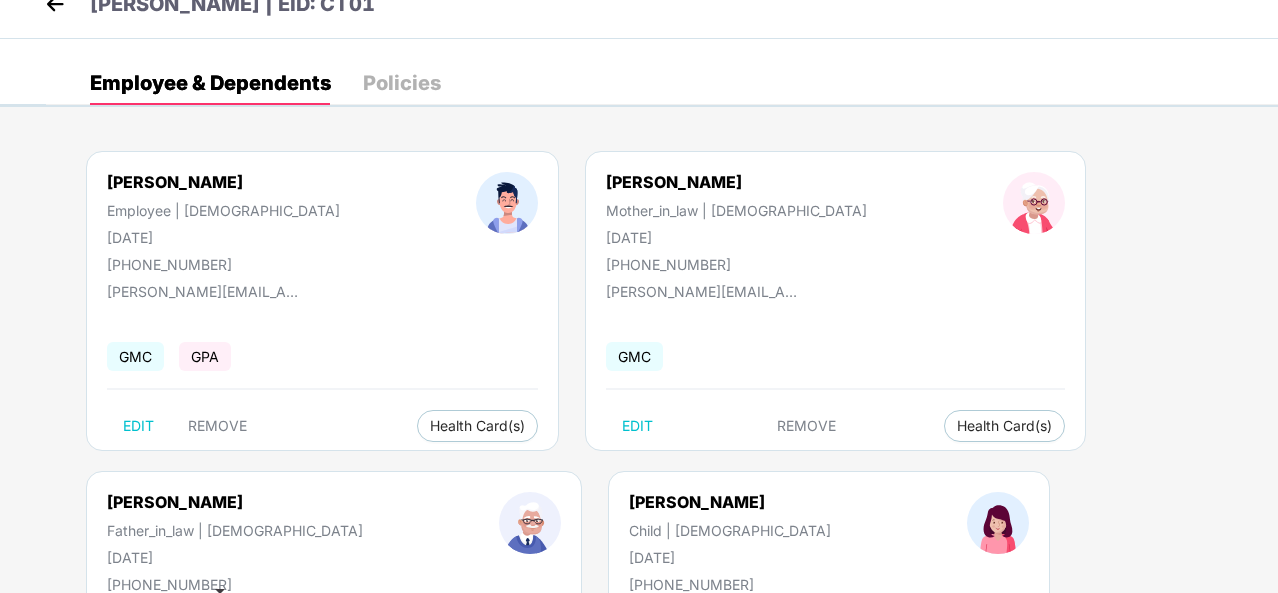 click on "[PERSON_NAME] Mother_in_law | [DEMOGRAPHIC_DATA] [DATE] [PHONE_NUMBER]" at bounding box center (736, 222) 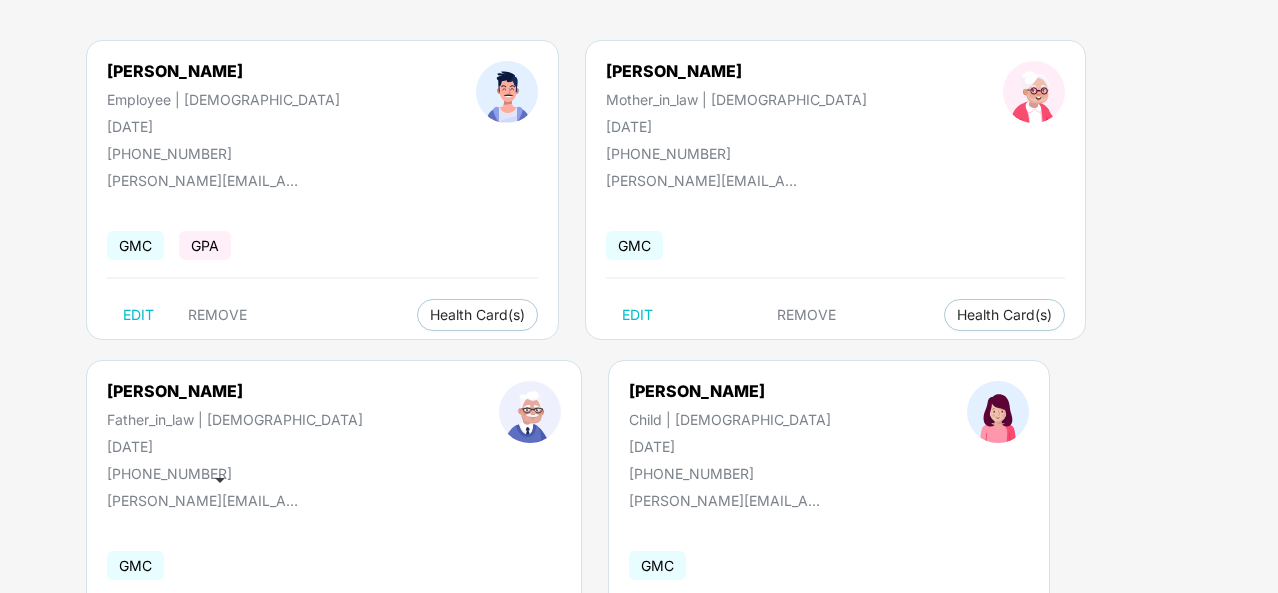 scroll, scrollTop: 151, scrollLeft: 0, axis: vertical 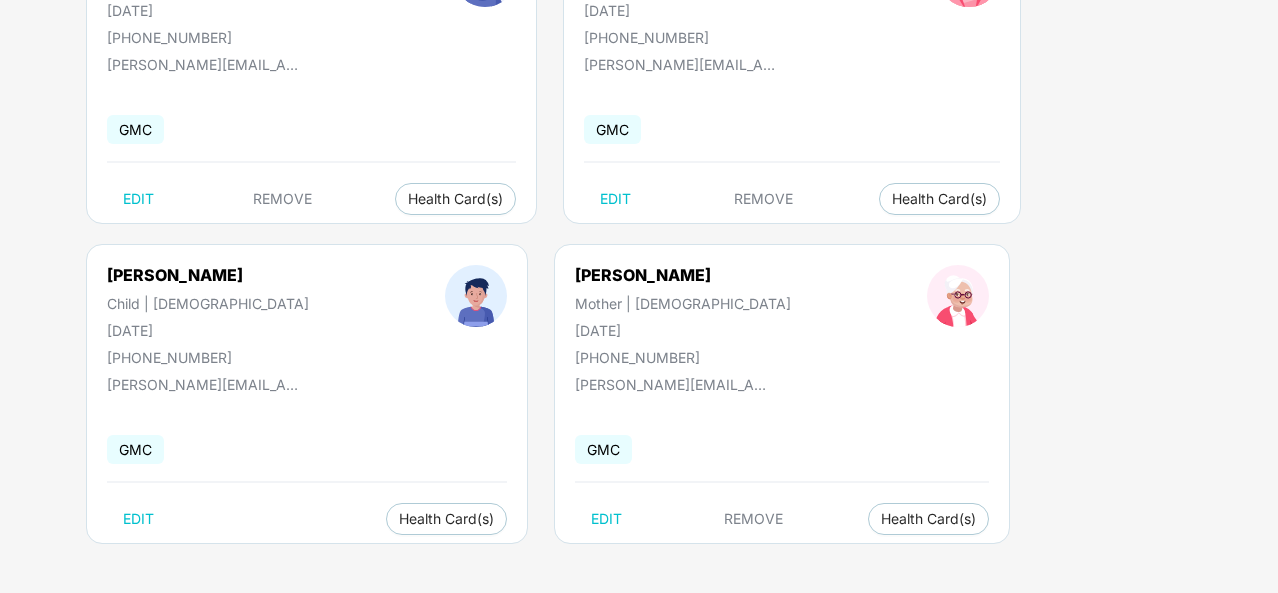 drag, startPoint x: 277, startPoint y: 277, endPoint x: 88, endPoint y: 277, distance: 189 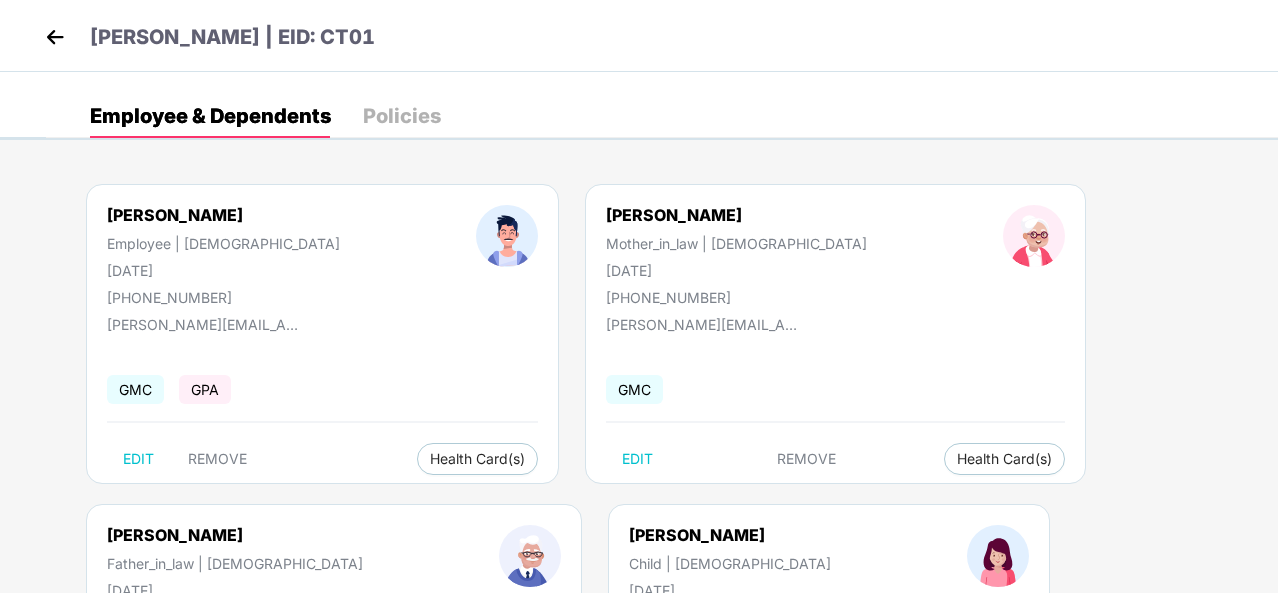 scroll, scrollTop: 61, scrollLeft: 0, axis: vertical 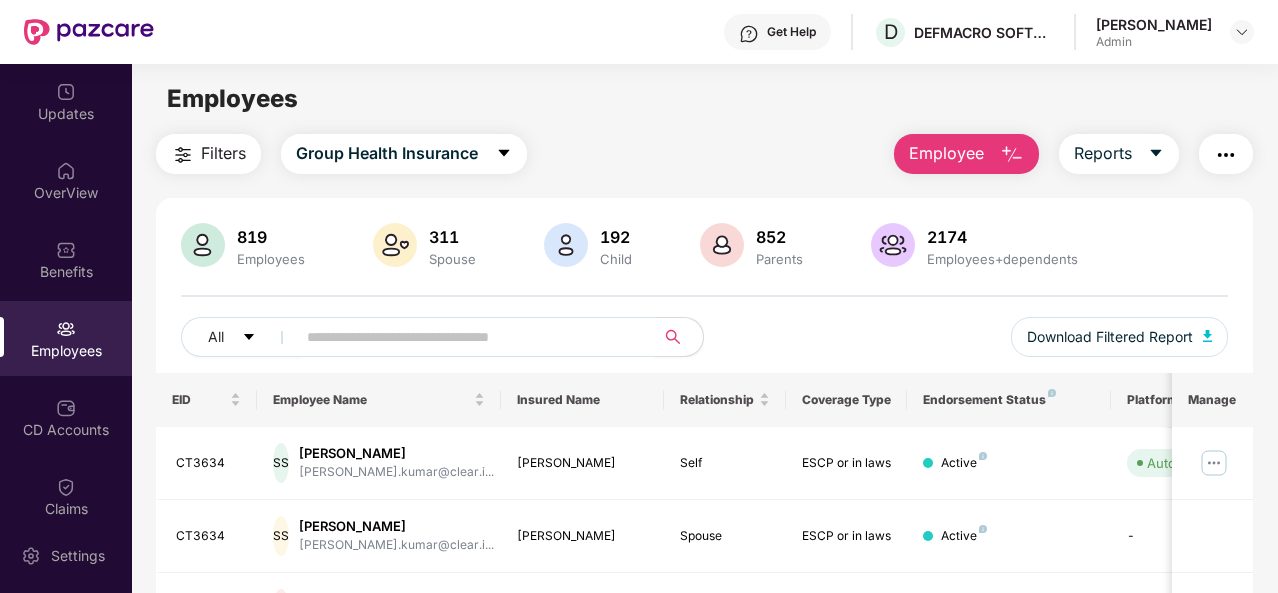 click at bounding box center [467, 337] 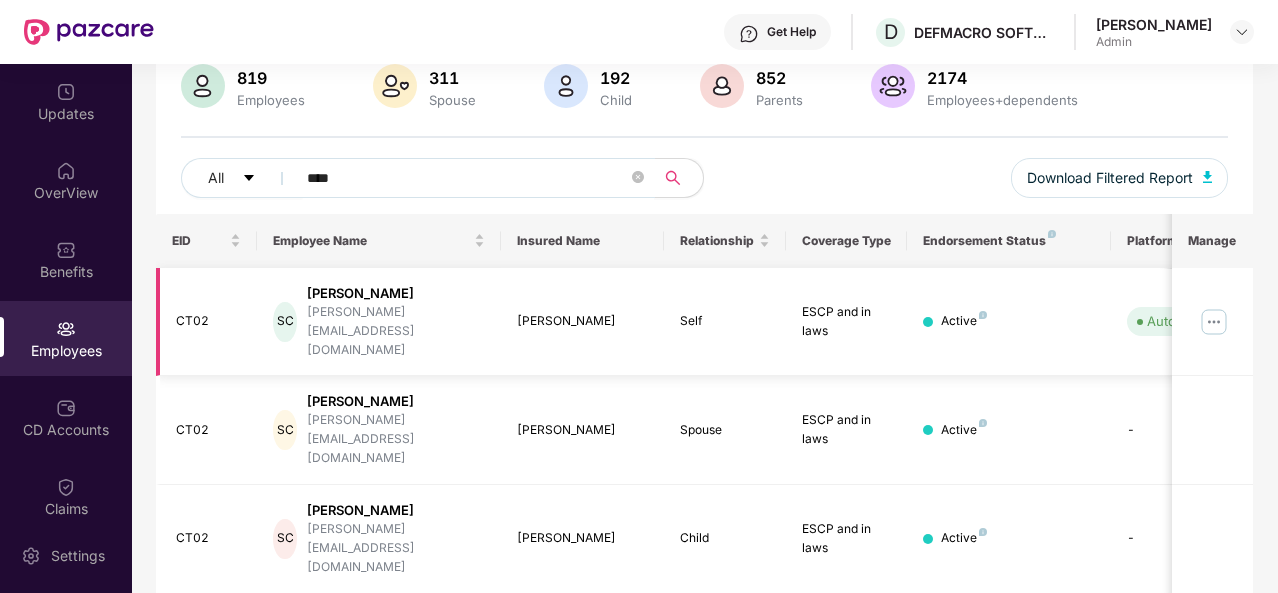 scroll, scrollTop: 160, scrollLeft: 0, axis: vertical 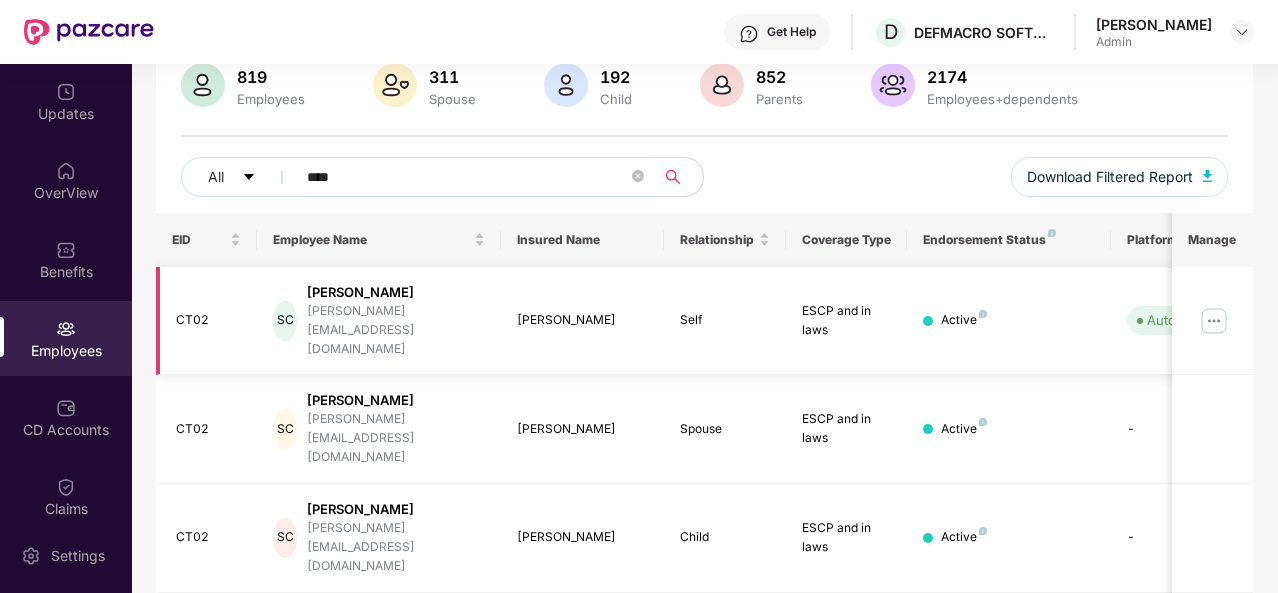 type on "****" 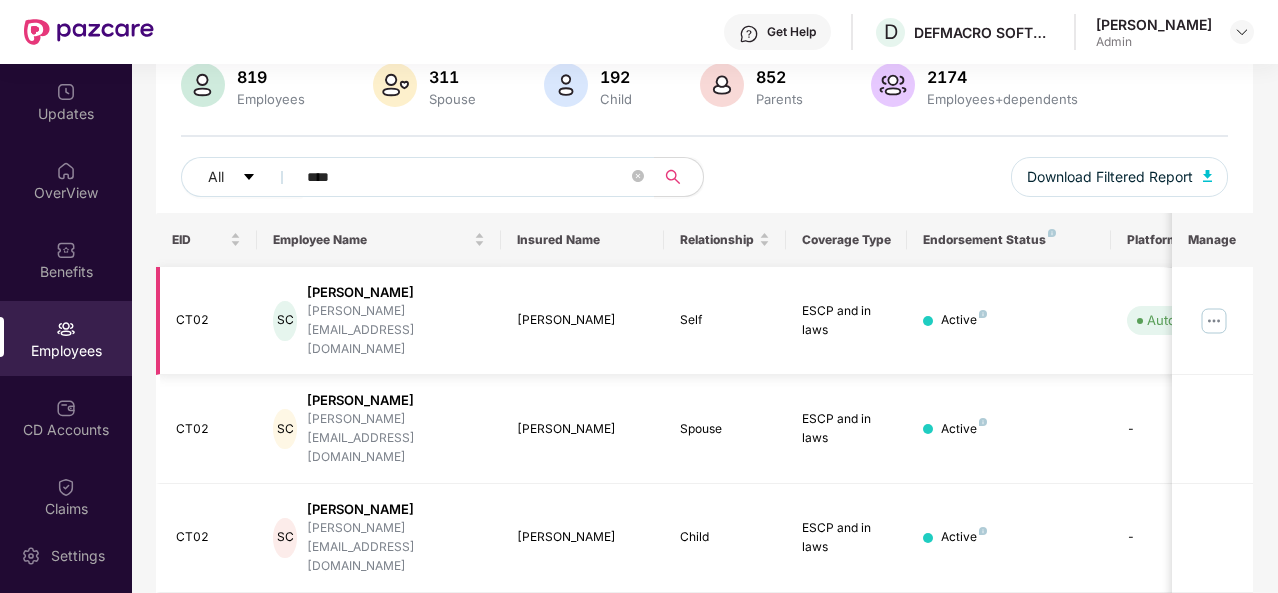click on "CT02" at bounding box center [209, 320] 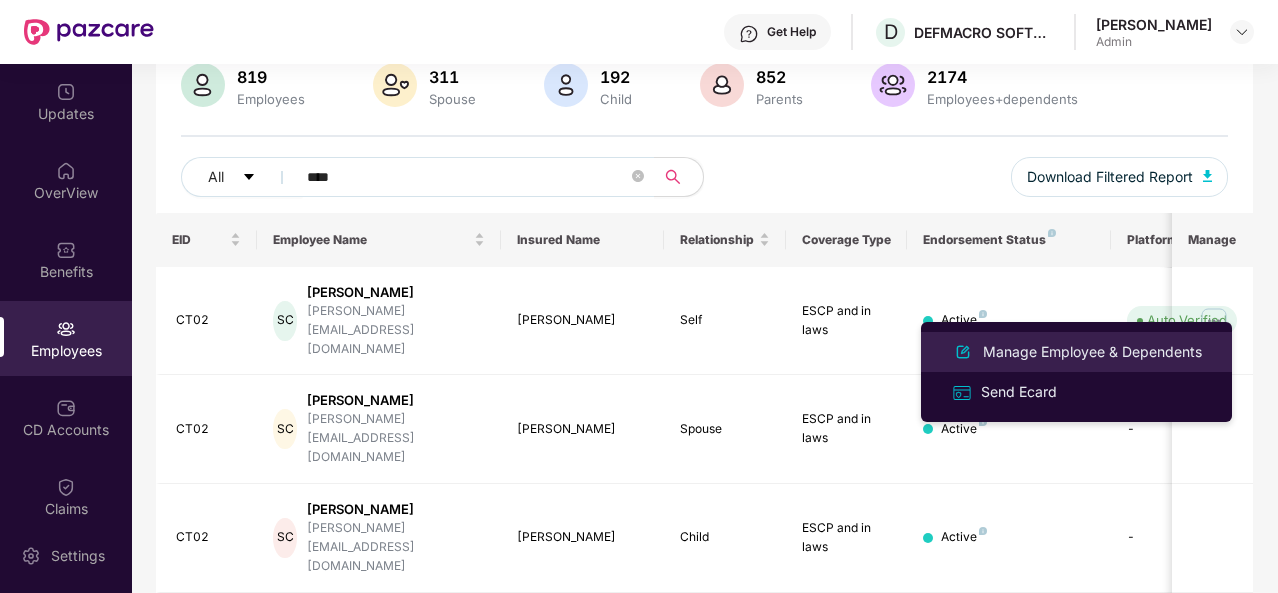 click on "Manage Employee & Dependents" at bounding box center [1092, 352] 